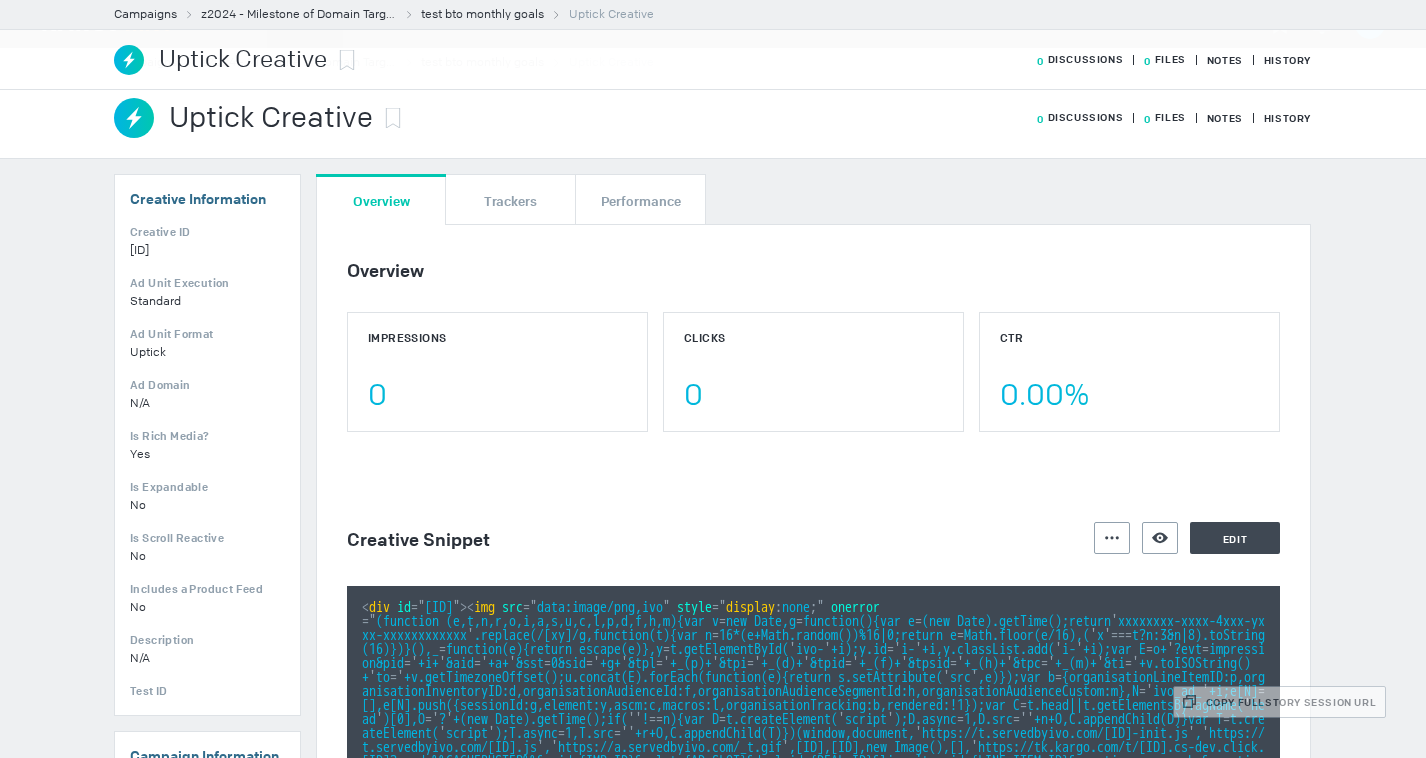 scroll, scrollTop: 0, scrollLeft: 0, axis: both 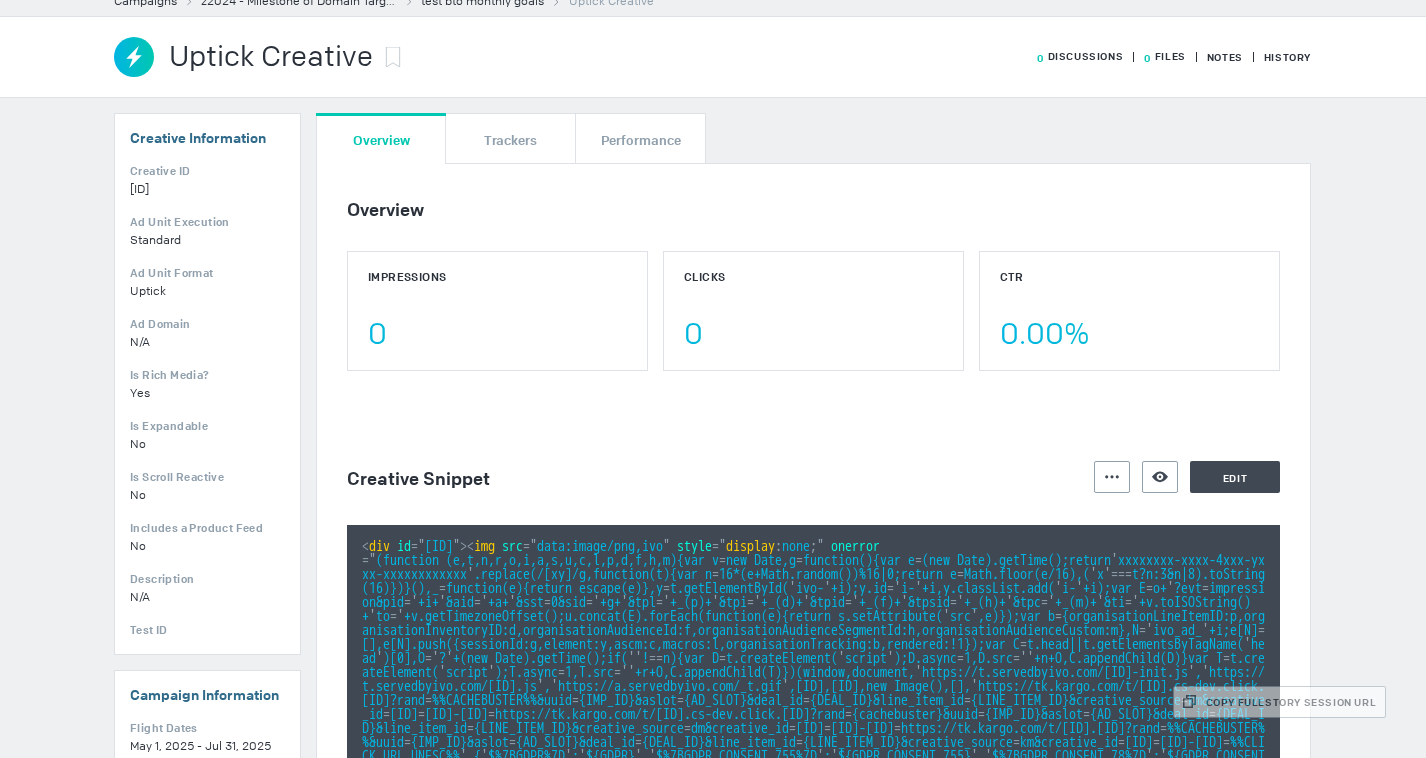 click on "= " (function (e,t,n,r,o,i,a,s,u,c,l,p,d,f,h,m){var v = new Date,g = function(){var e = (new Date).getTime();return ' xxxxxxxx-xxxx-4xxx-yxxx-xxxxxxxxxxxx ' .replace(/[xy]/g,function(t){var n = 16*(e+Math.random())%16|0;return e = Math.floor(e/16),( ' x ' = = = t?n:3&n|8).toString(16)})}(),_ = function(e){return escape(e)},y = t.getElementById( ' ivo- ' +i);y.id = ' i- ' +i,y.classList.add( ' i- ' +i);var E = o+ ' ?evt = impression&pid = ' +i+ ' &aid = ' +a+ ' &sst = 0&sid = ' +g+ ' &tpl = ' +_(p)+ ' &tpi = ' +_(d)+ ' &tpid = ' +_(f)+ ' &tpsid = ' +_(h)+ ' &tpc = ' +_(m)+ ' &ti = ' +v.toISOString()+ ' to = ' +v.getTimezoneOffset();u.concat(E).forEach(function(e){return s.setAttribute( ' src ' ,e)});var b = {organisationLineItemID:p,organisationInventoryID:d,organisationAudienceId:f,organisationAudienceSegmentId:h,organisationAudienceCustom:m},N = ' ivo_ad_ ' +i;e[N] = [],e[N].push({sessionId:g,element:y,ascm:c,macros:l,organisationTracking:b,rendered:!1});var C = t.head||t.getElementsByTagName( ' head ' = ' ?" at bounding box center (813, 680) 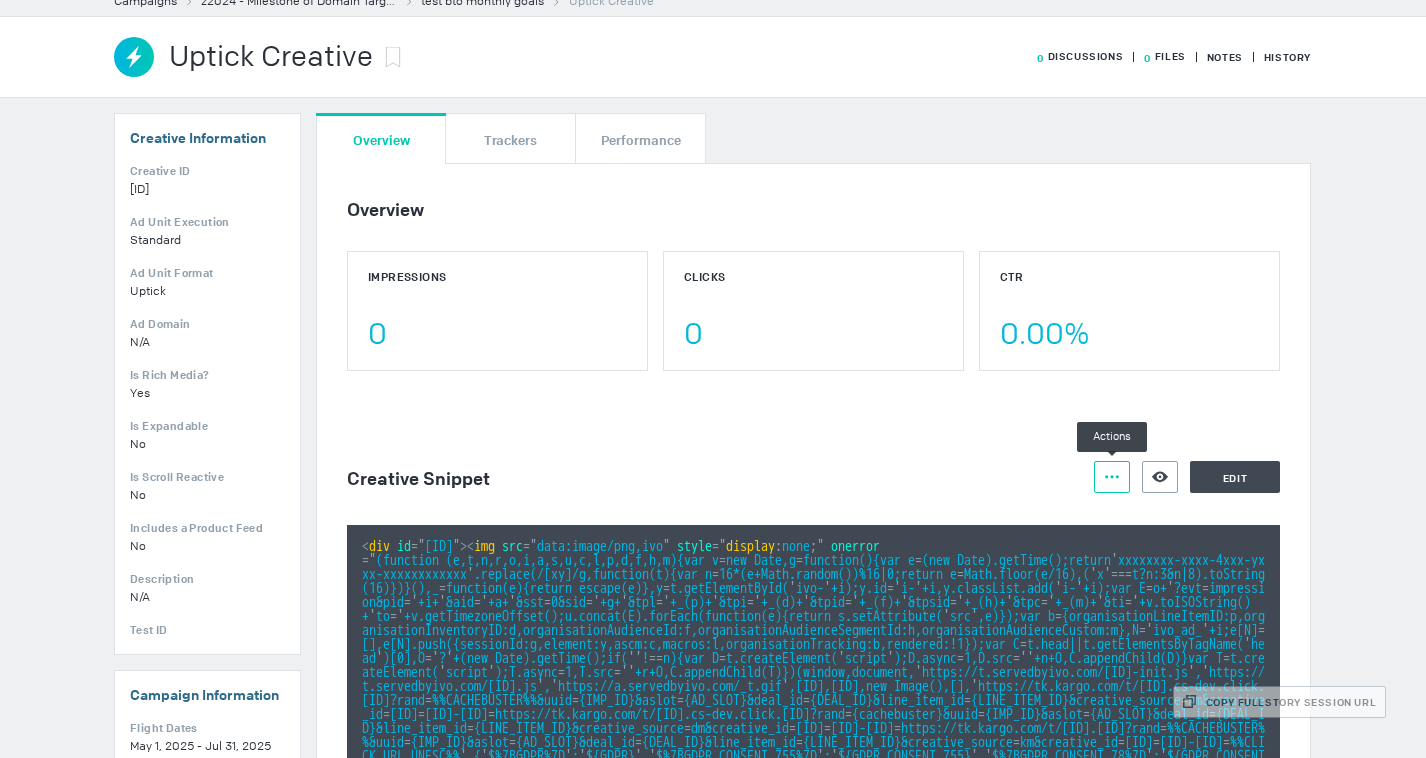click on "Actions" at bounding box center [1112, 477] 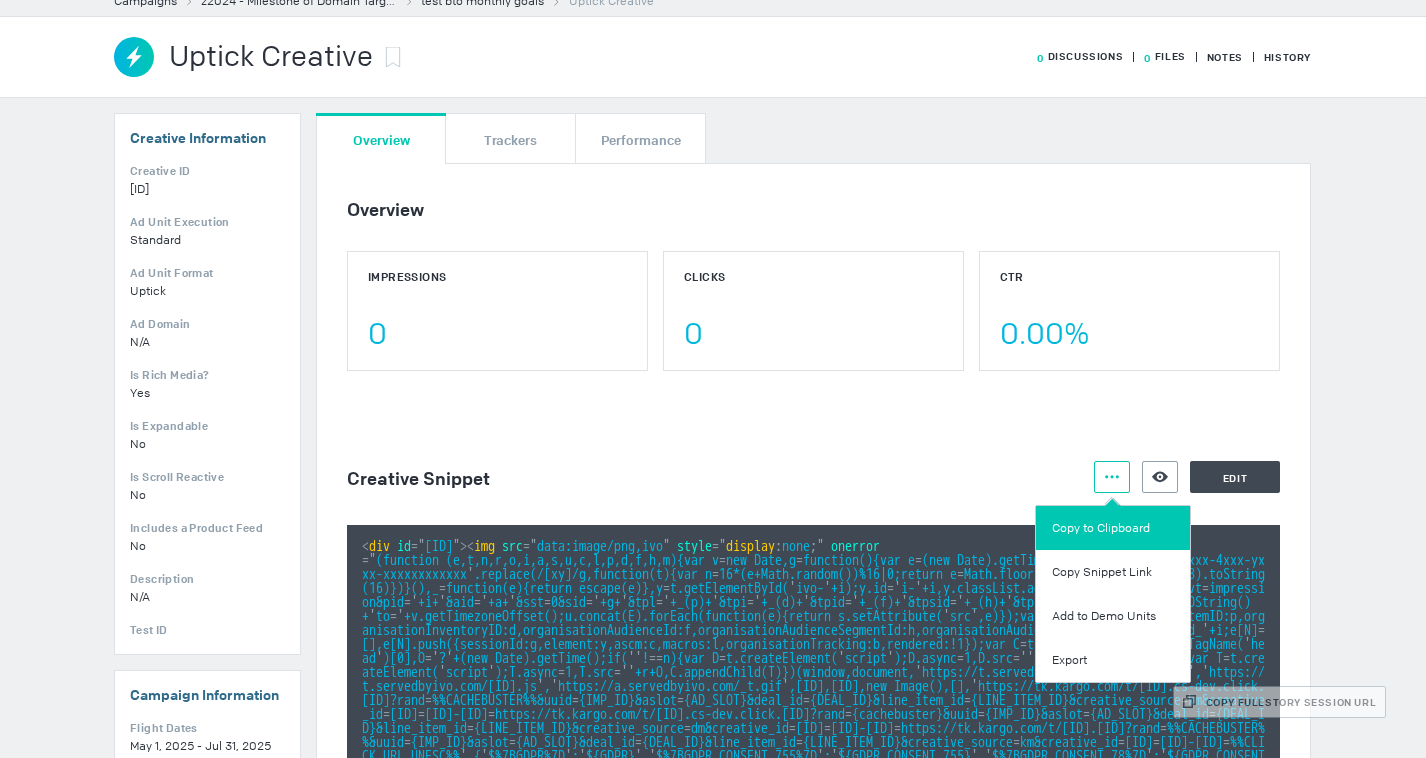 click on "Copy to Clipboard" at bounding box center (1113, 528) 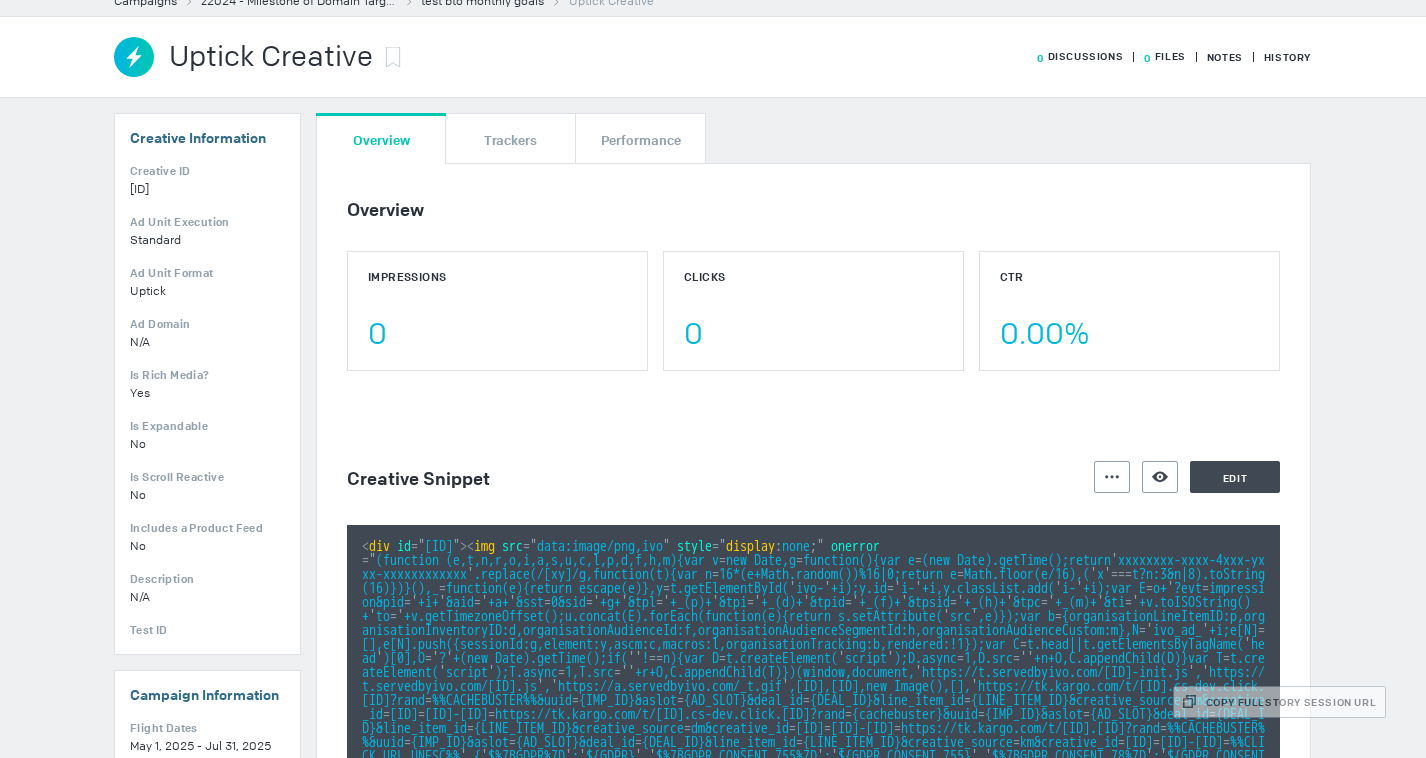click on "Creative Snippet" at bounding box center [720, 476] 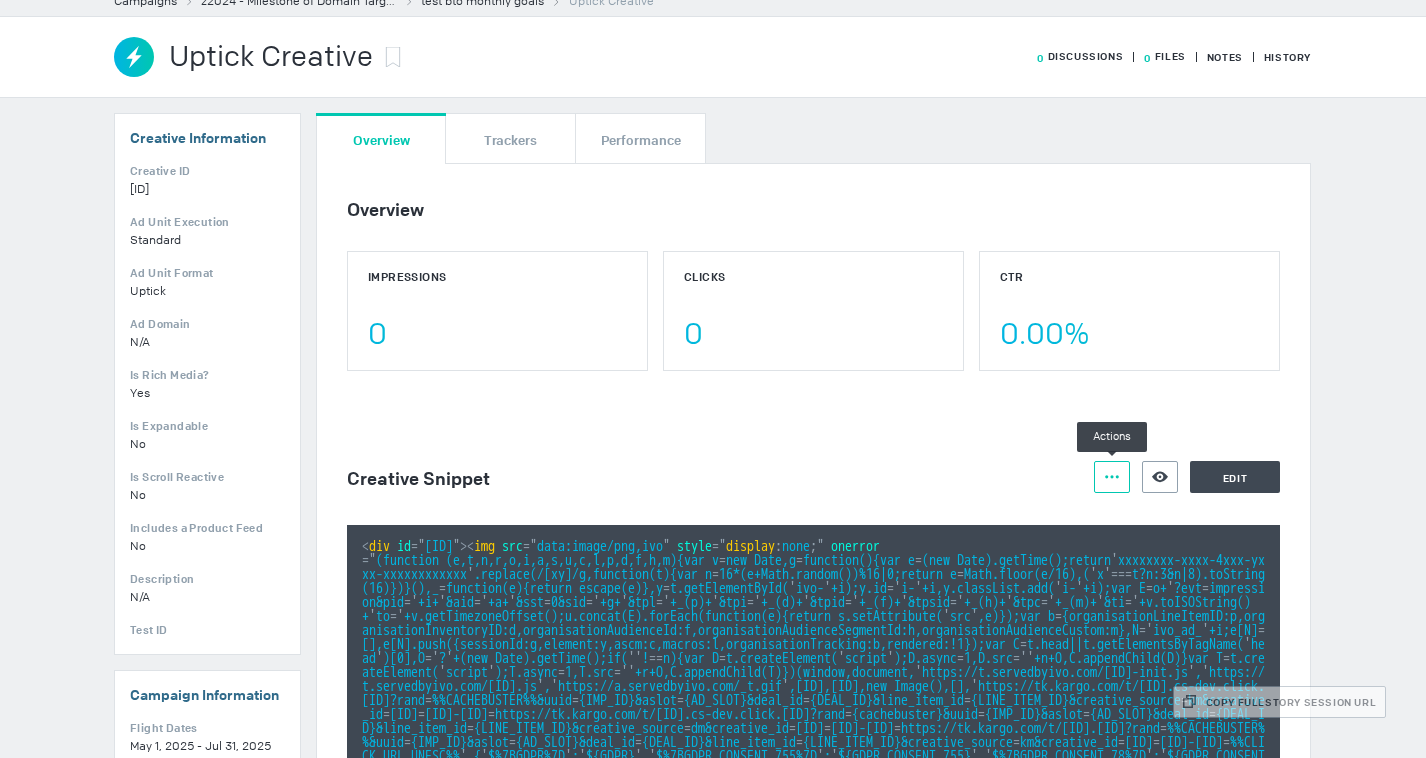 click on "Actions" at bounding box center (1112, 477) 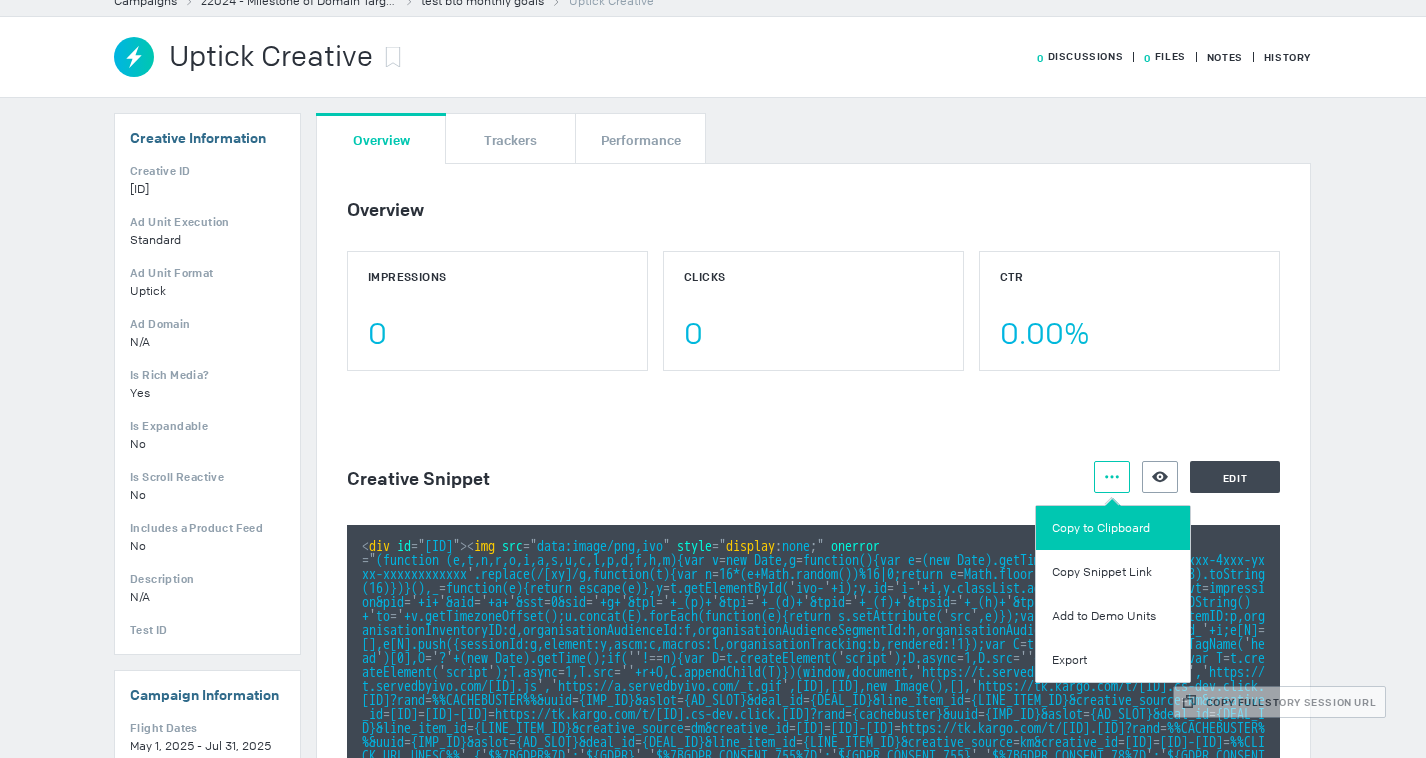 click on "Copy to Clipboard" at bounding box center [1113, 528] 